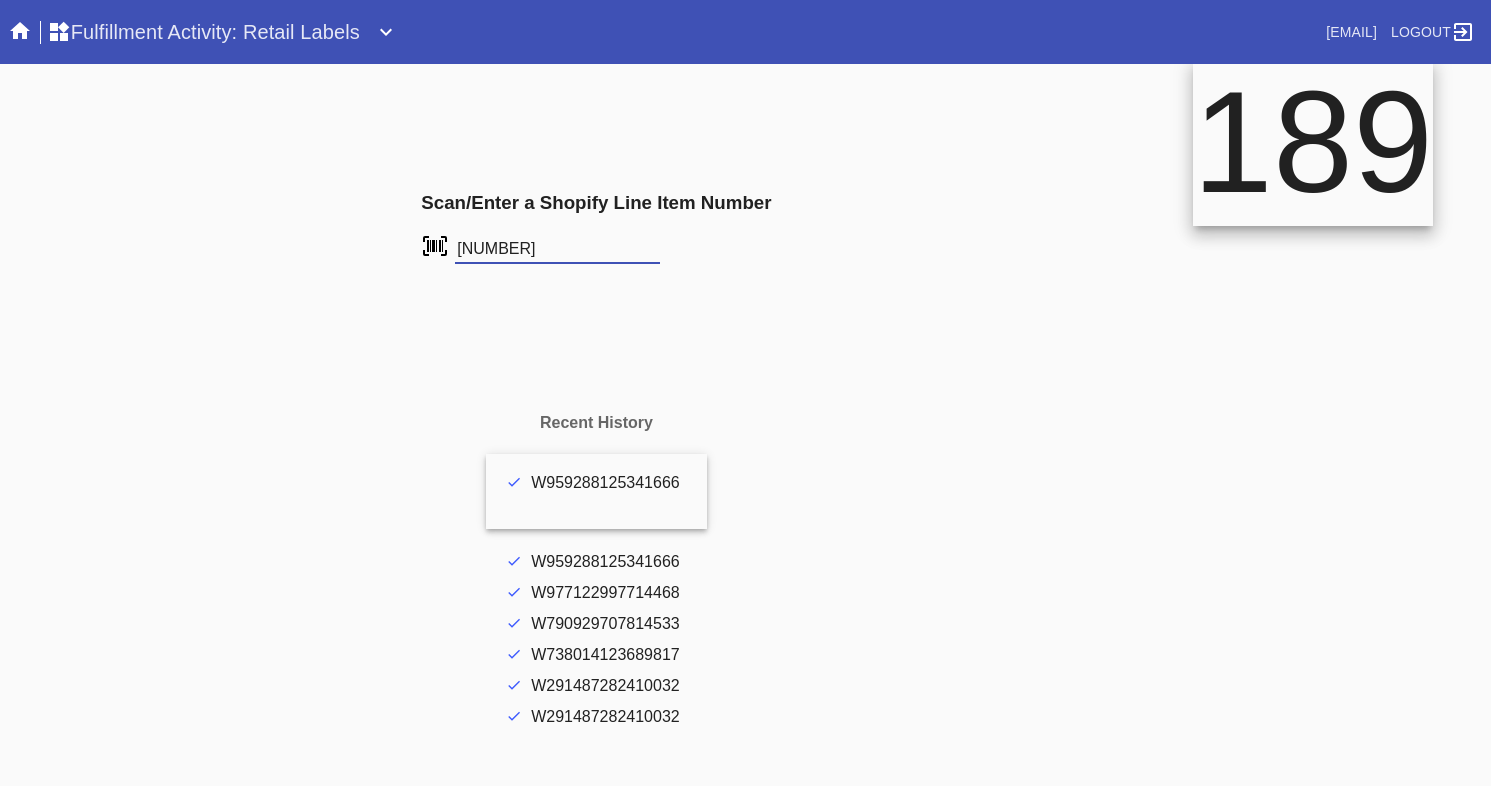 scroll, scrollTop: 0, scrollLeft: 0, axis: both 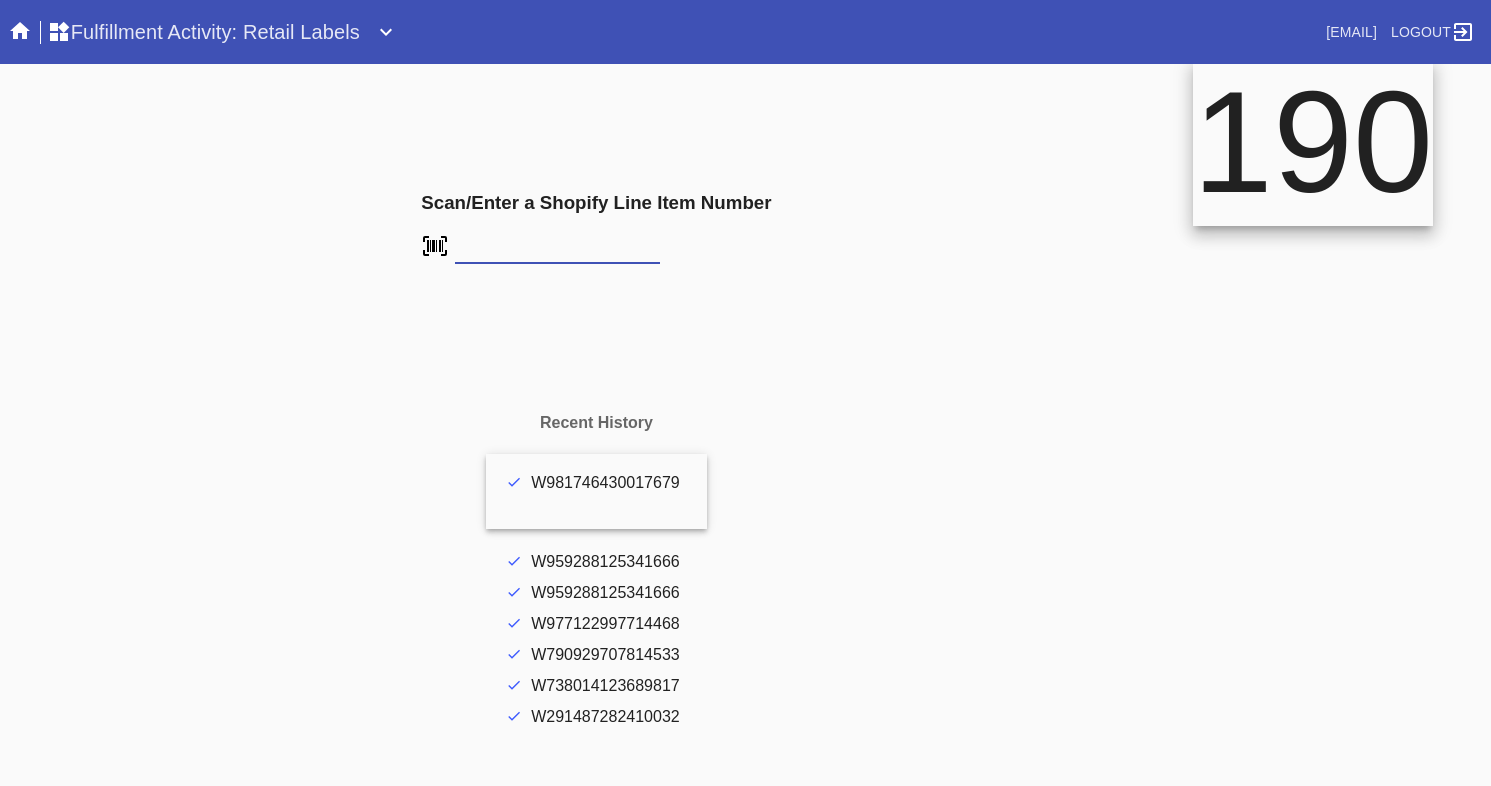 type on "FS-[NUMBER]" 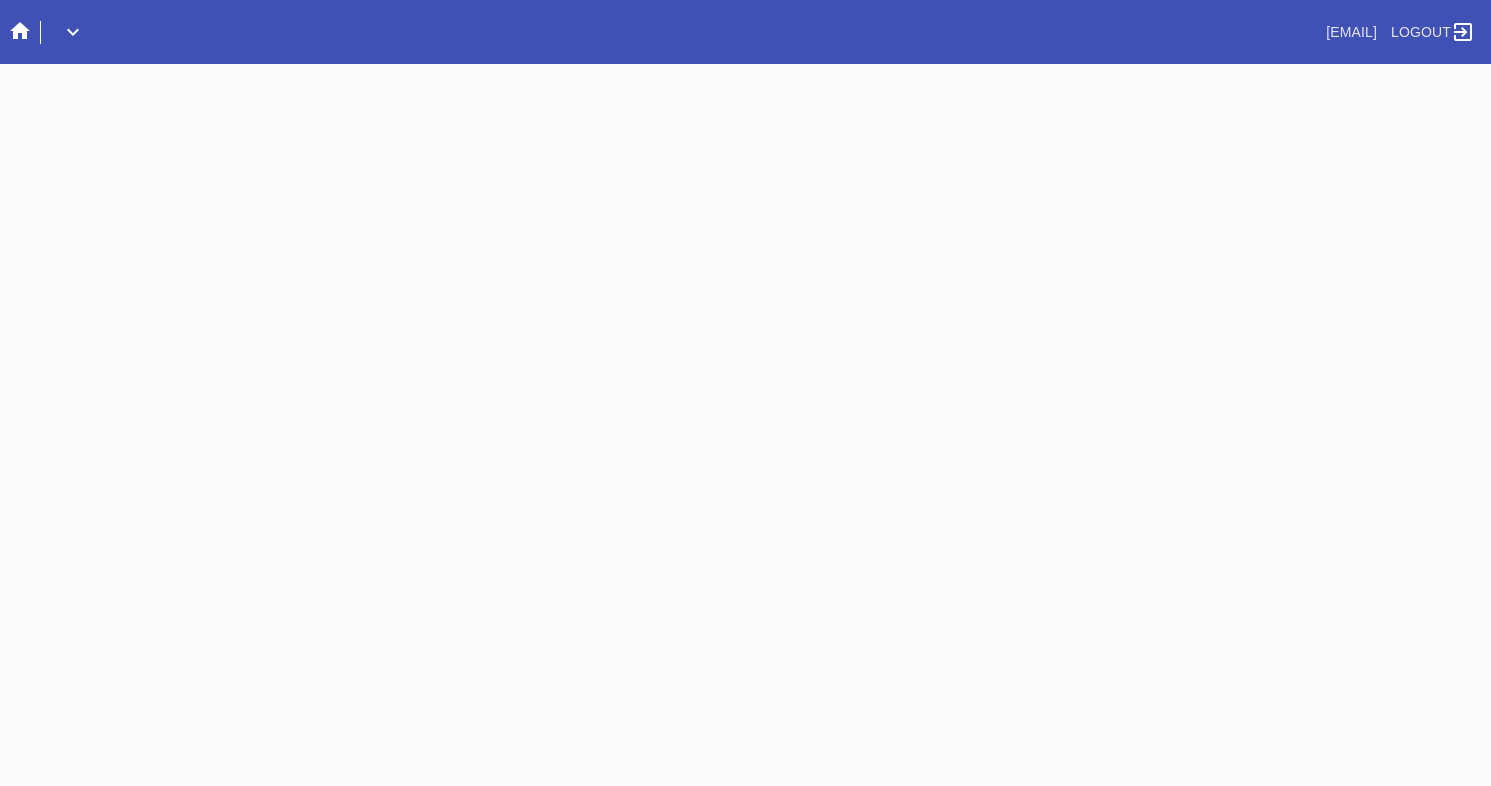 scroll, scrollTop: 0, scrollLeft: 0, axis: both 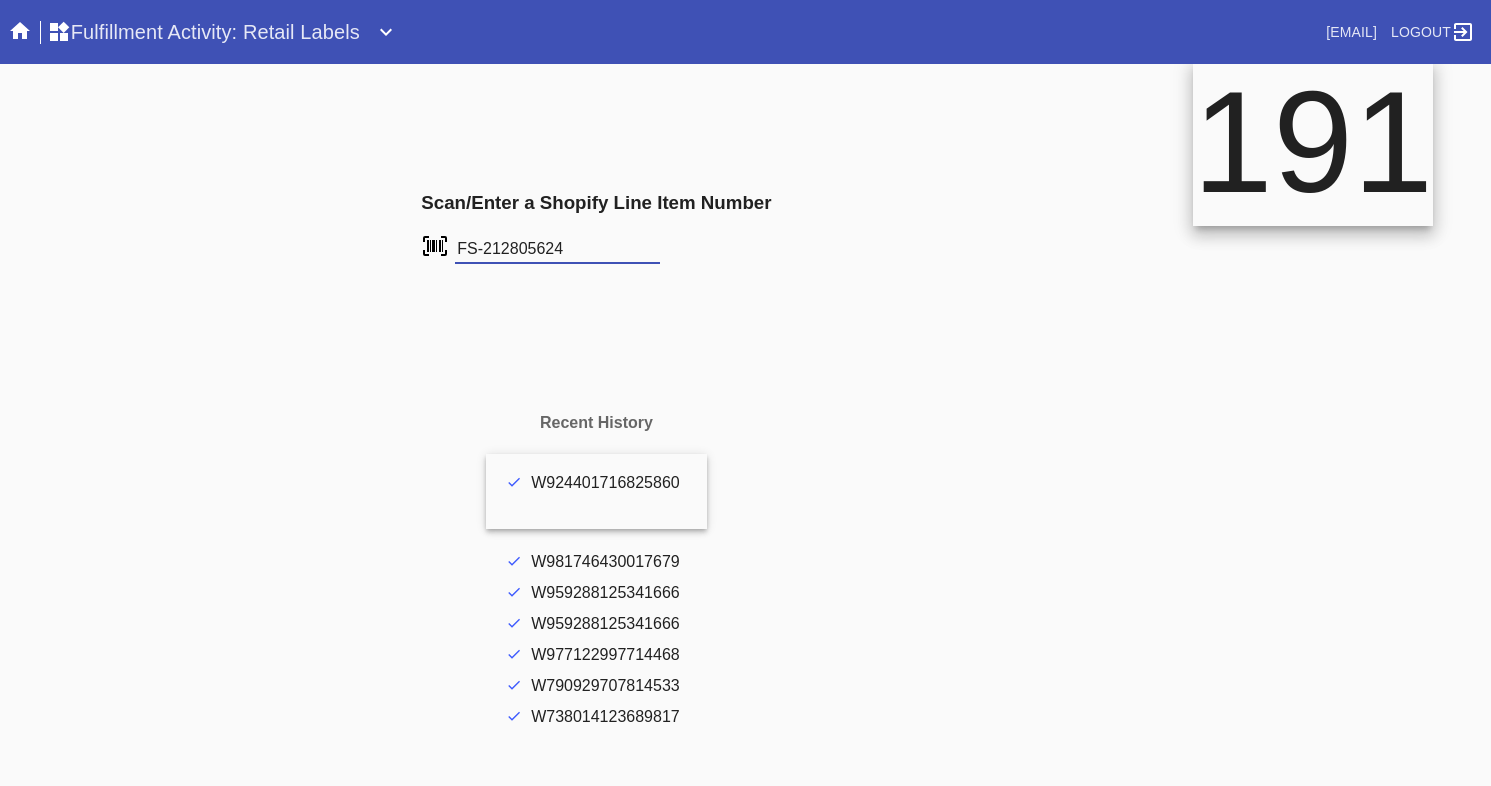 type on "FS-212805624" 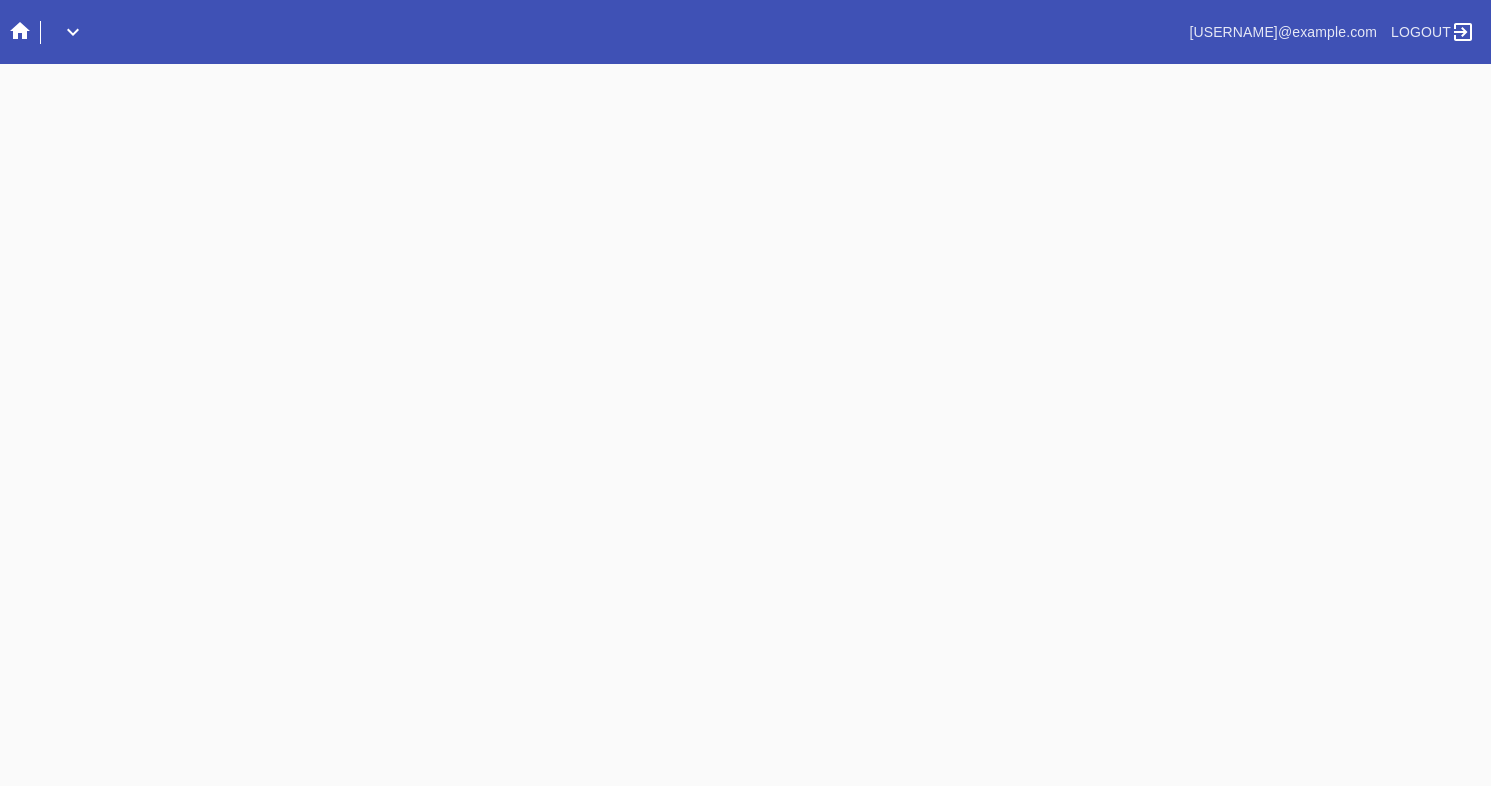 scroll, scrollTop: 0, scrollLeft: 0, axis: both 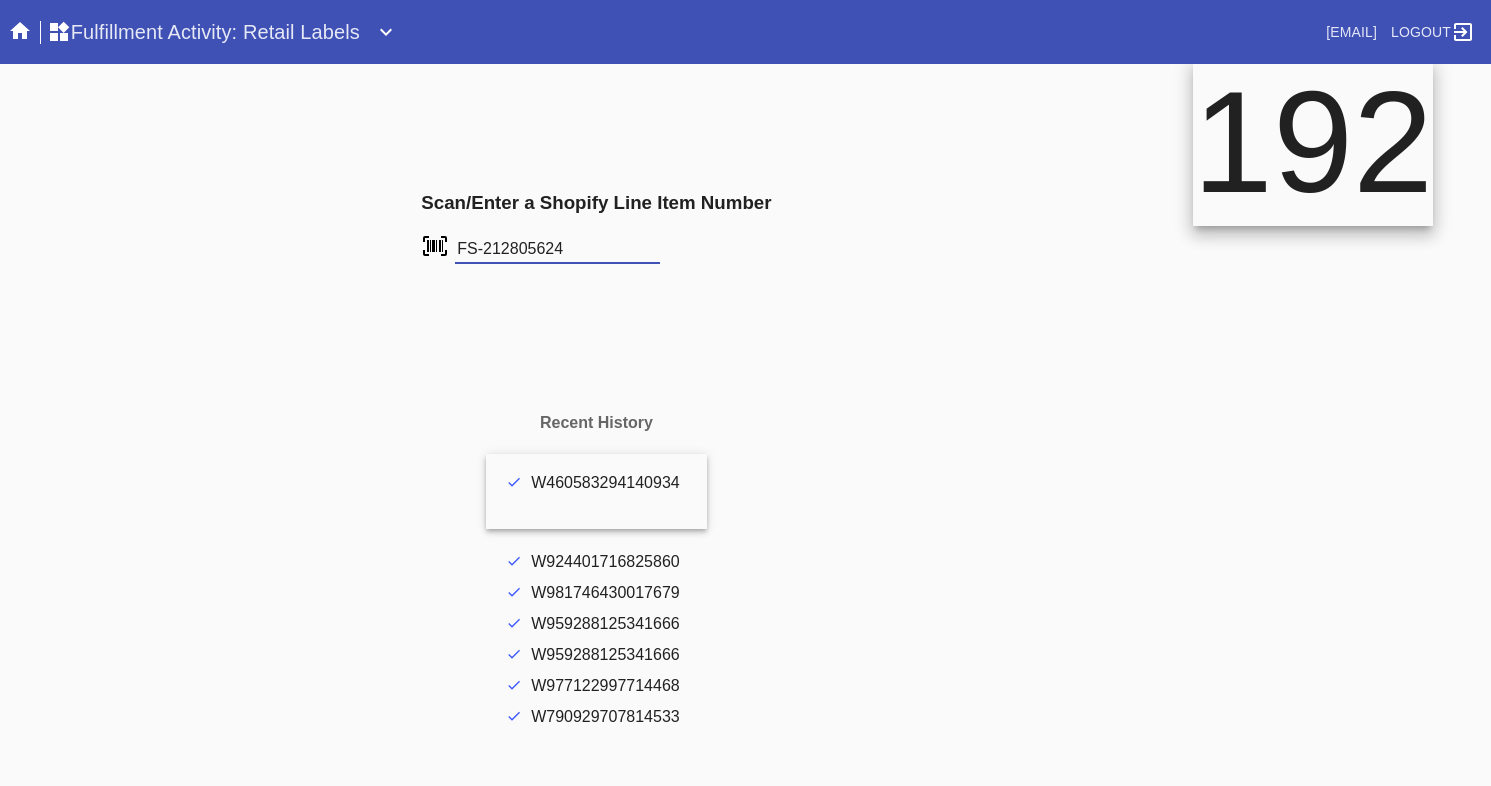 type on "FS-212805624" 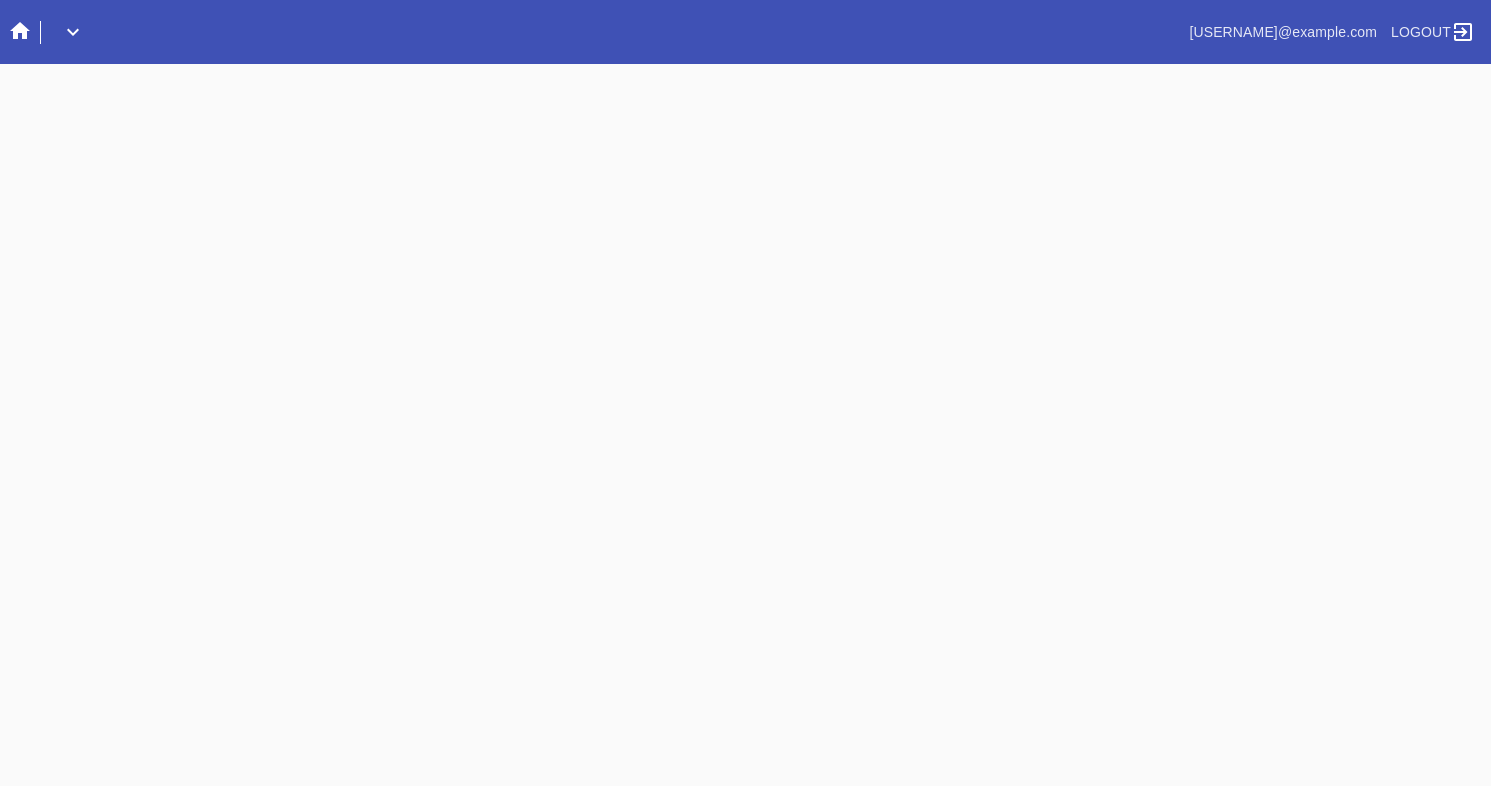 scroll, scrollTop: 0, scrollLeft: 0, axis: both 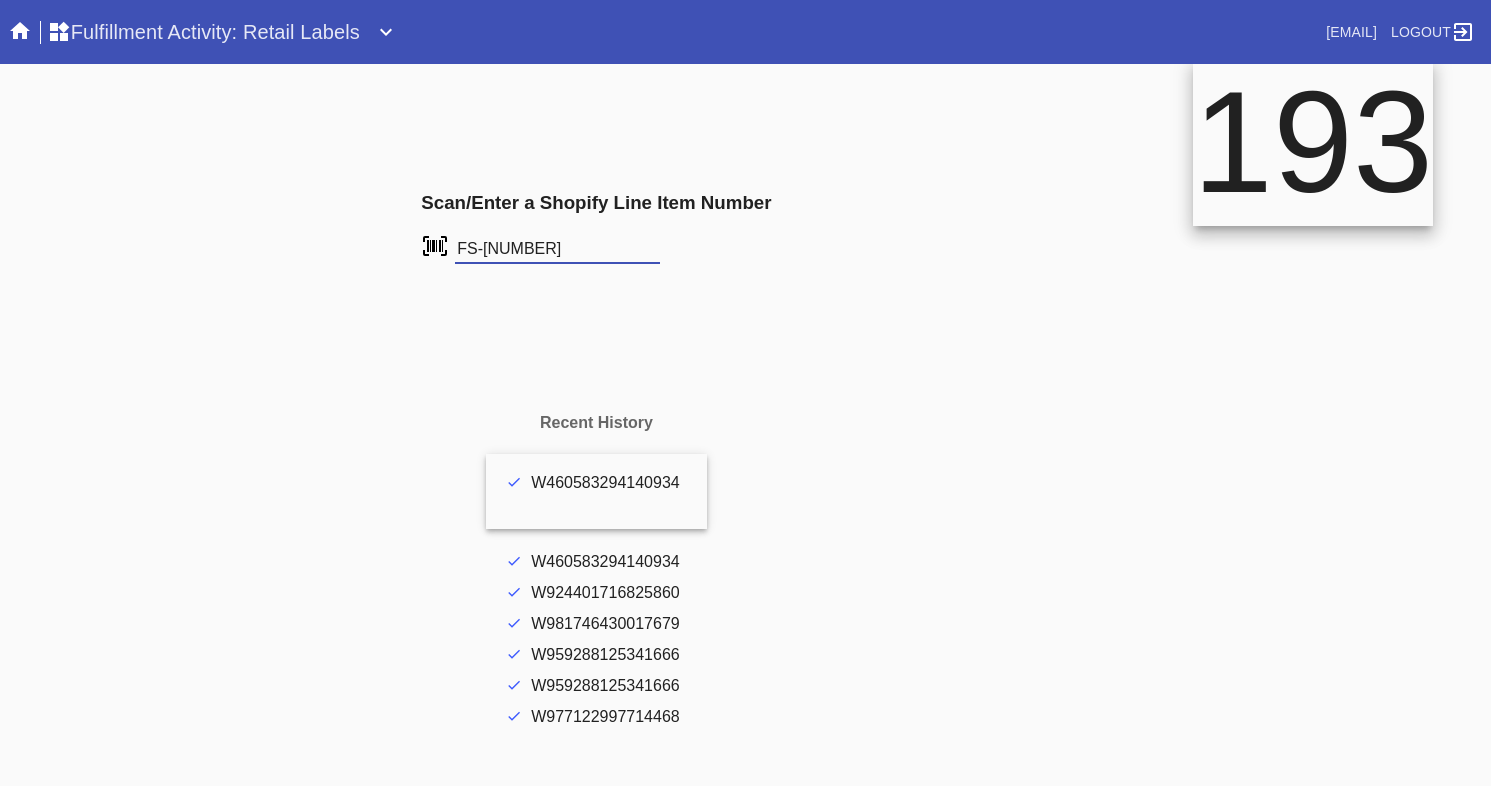 type on "FS-677605825" 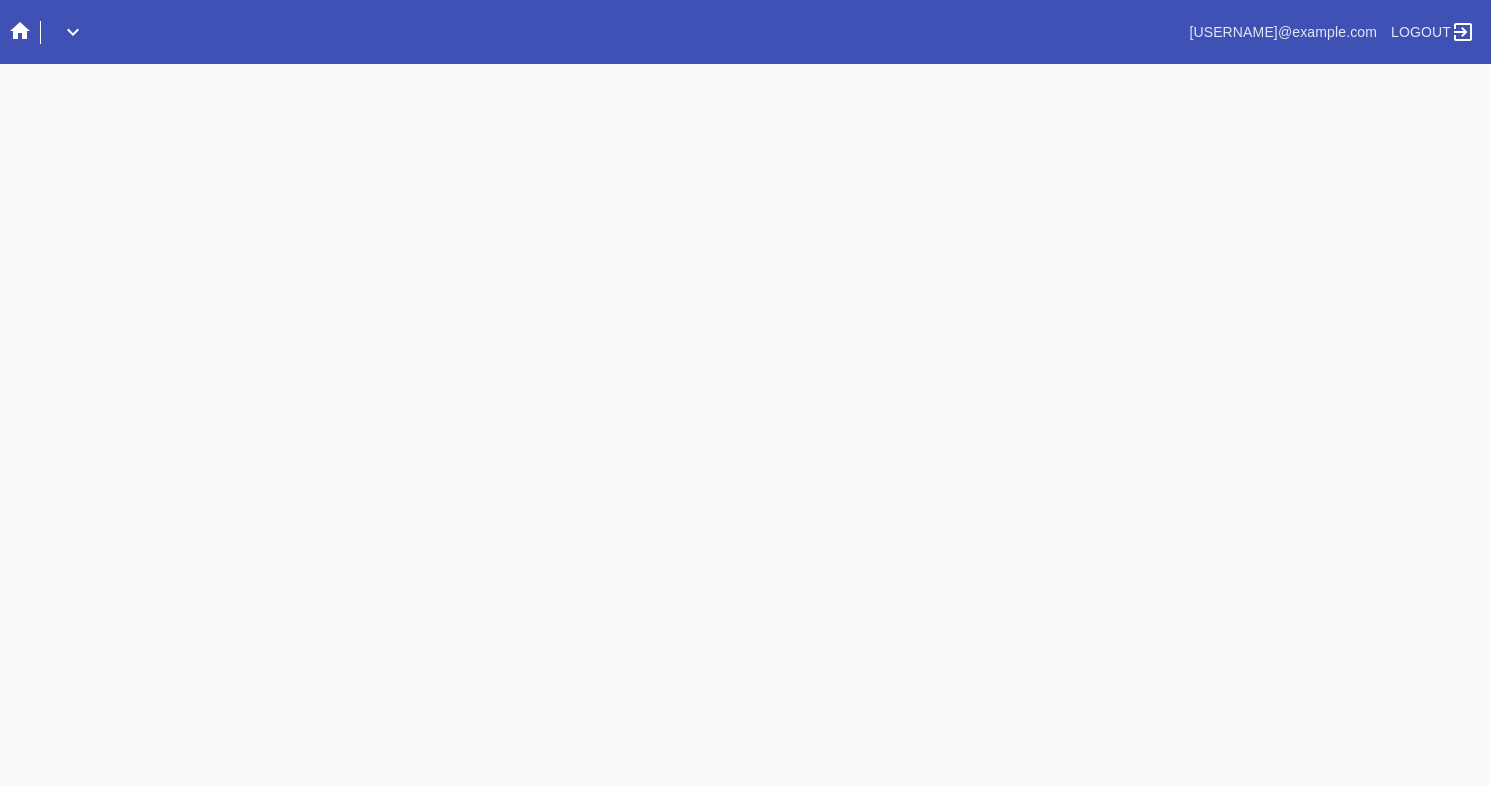 scroll, scrollTop: 0, scrollLeft: 0, axis: both 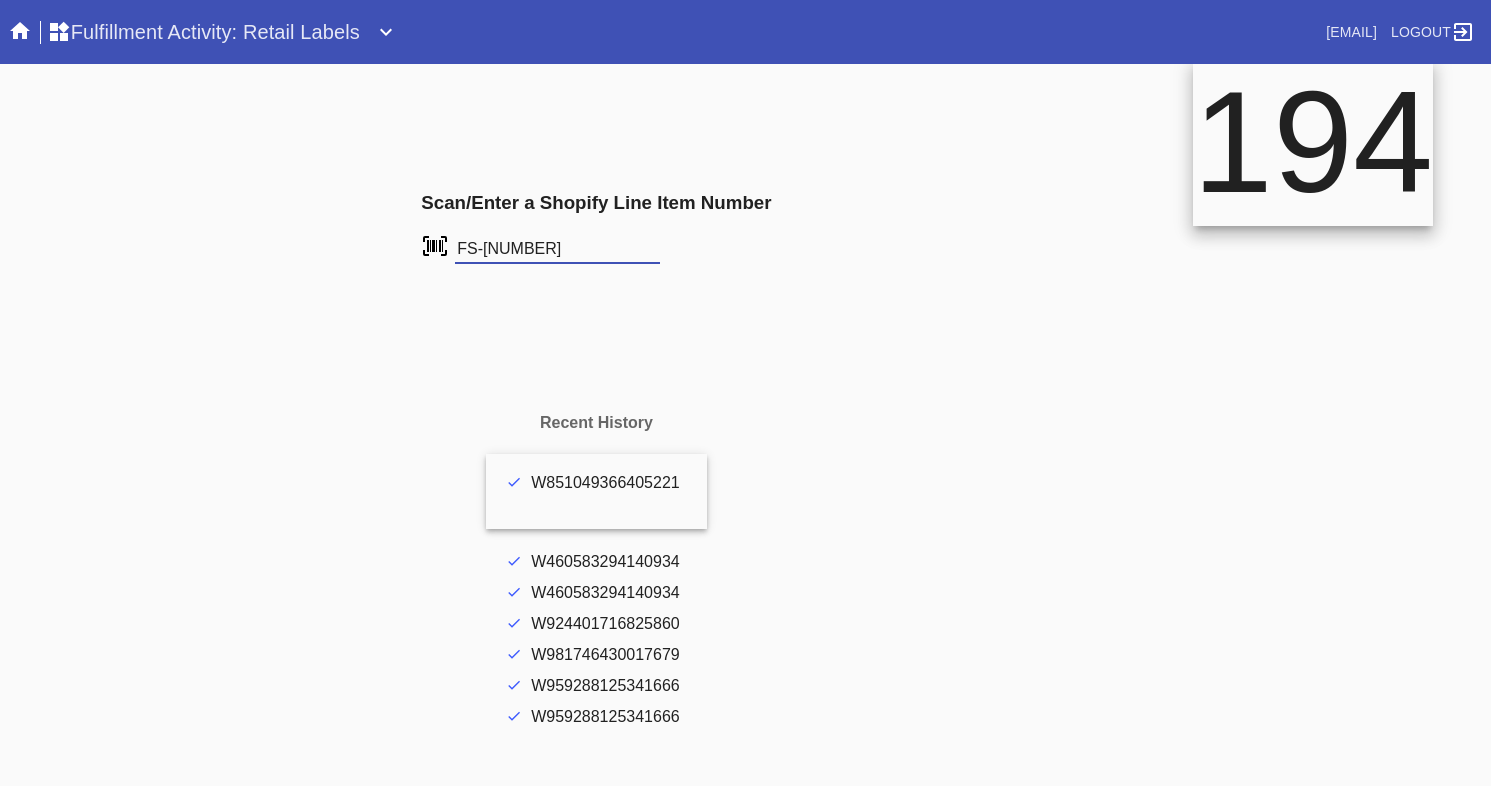 type on "FS-[NUMBER]" 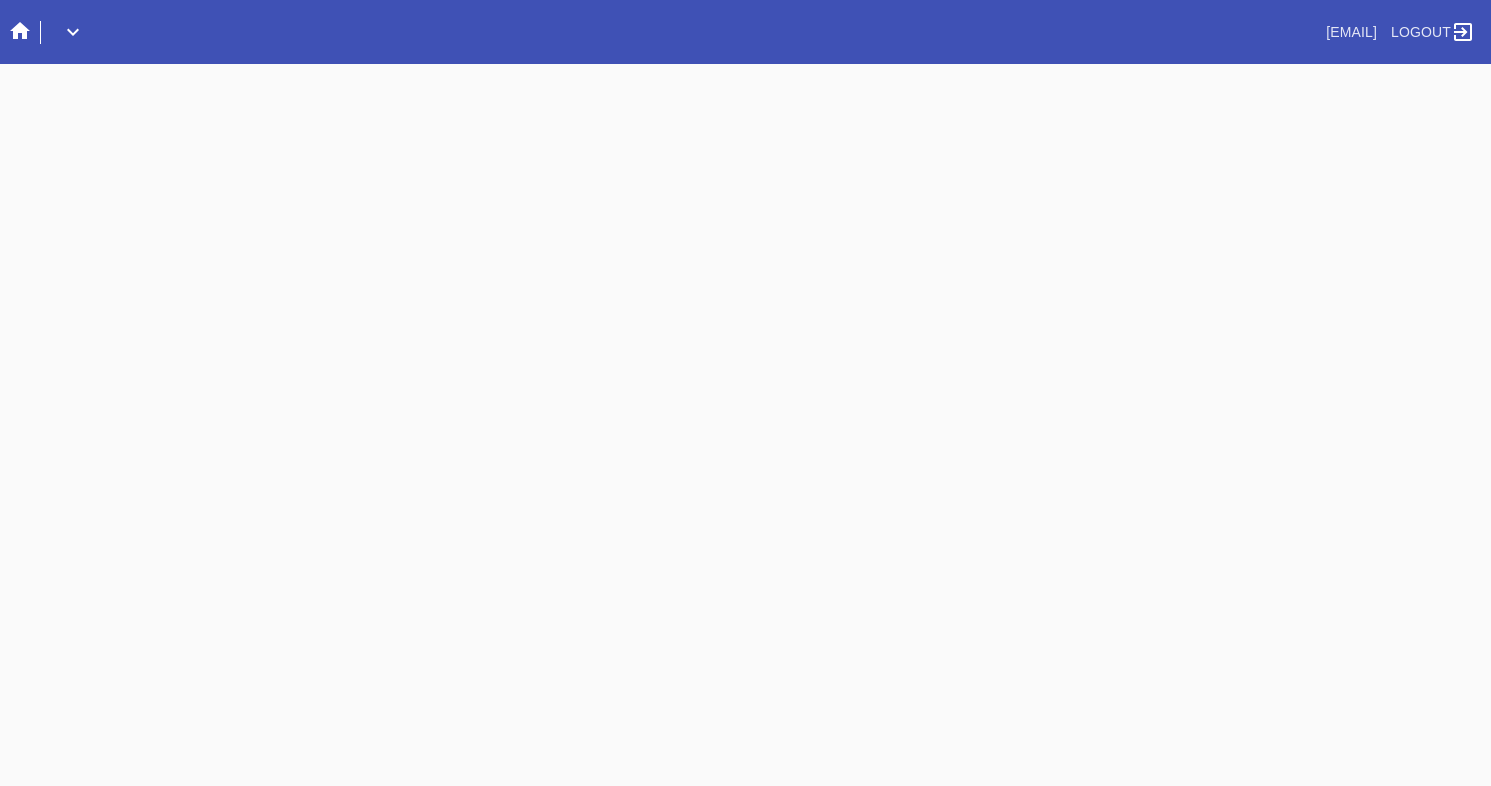 scroll, scrollTop: 0, scrollLeft: 0, axis: both 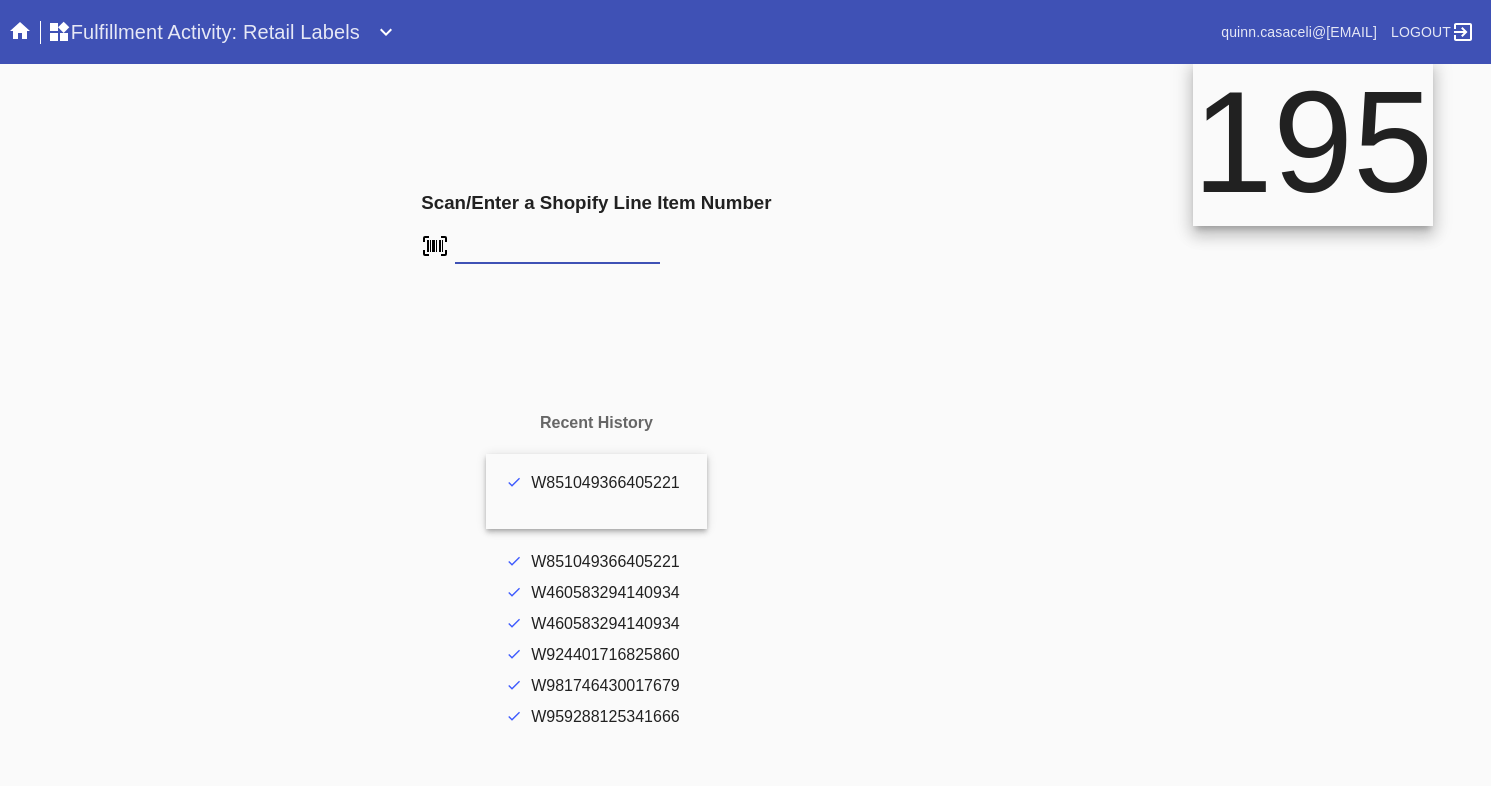 type on "FS-685701628" 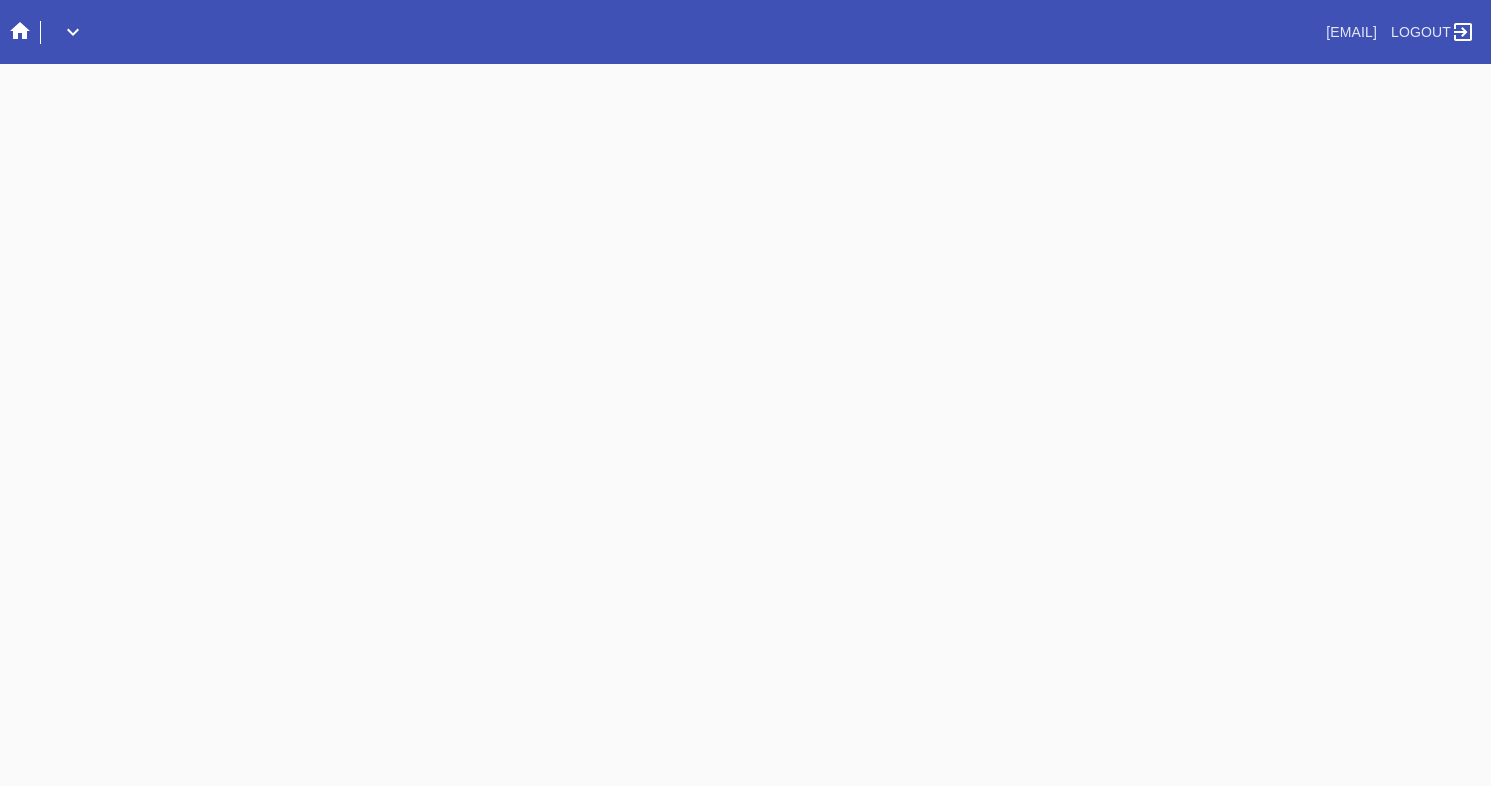 scroll, scrollTop: 0, scrollLeft: 0, axis: both 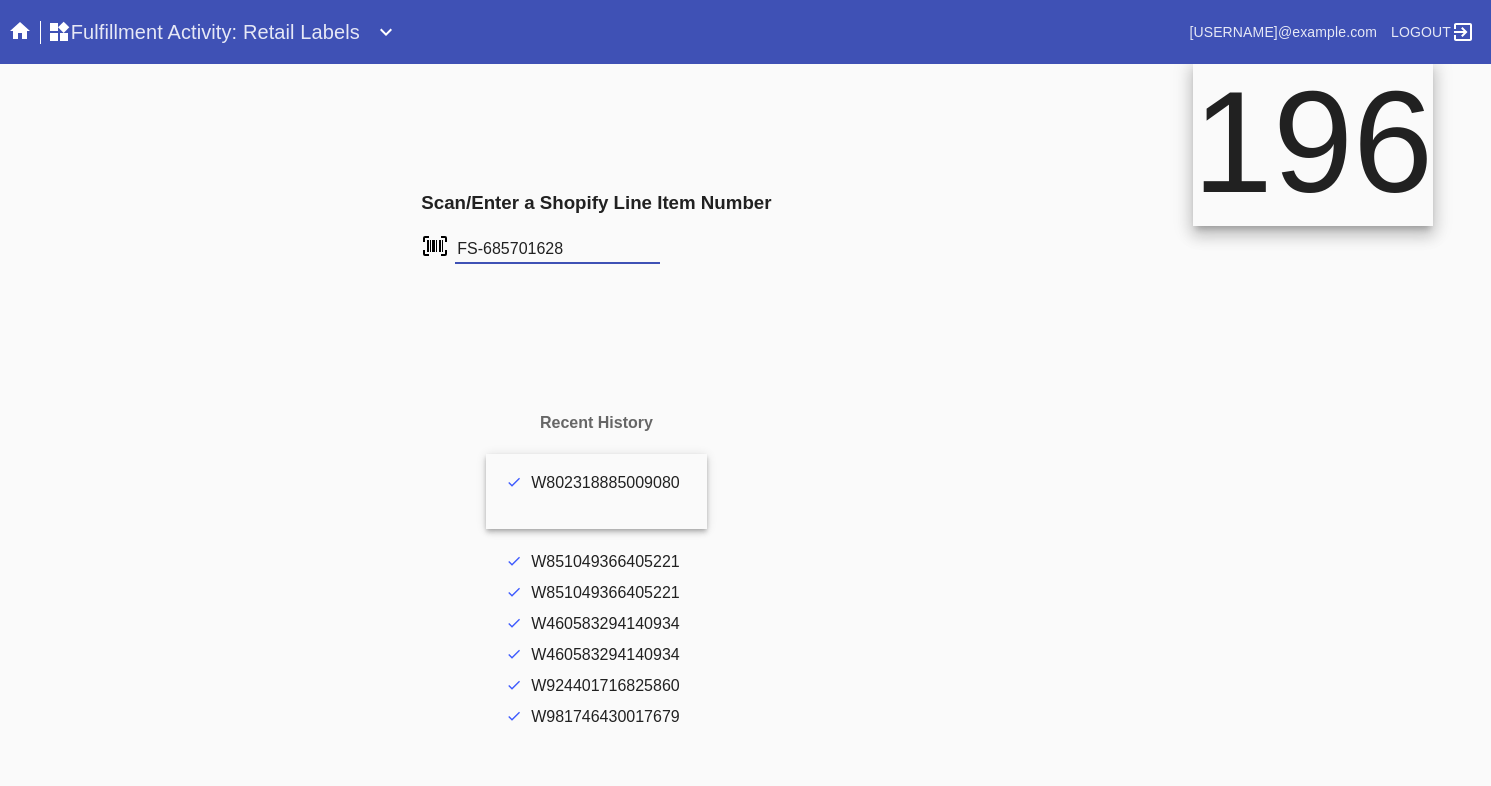 type on "FS-685701628" 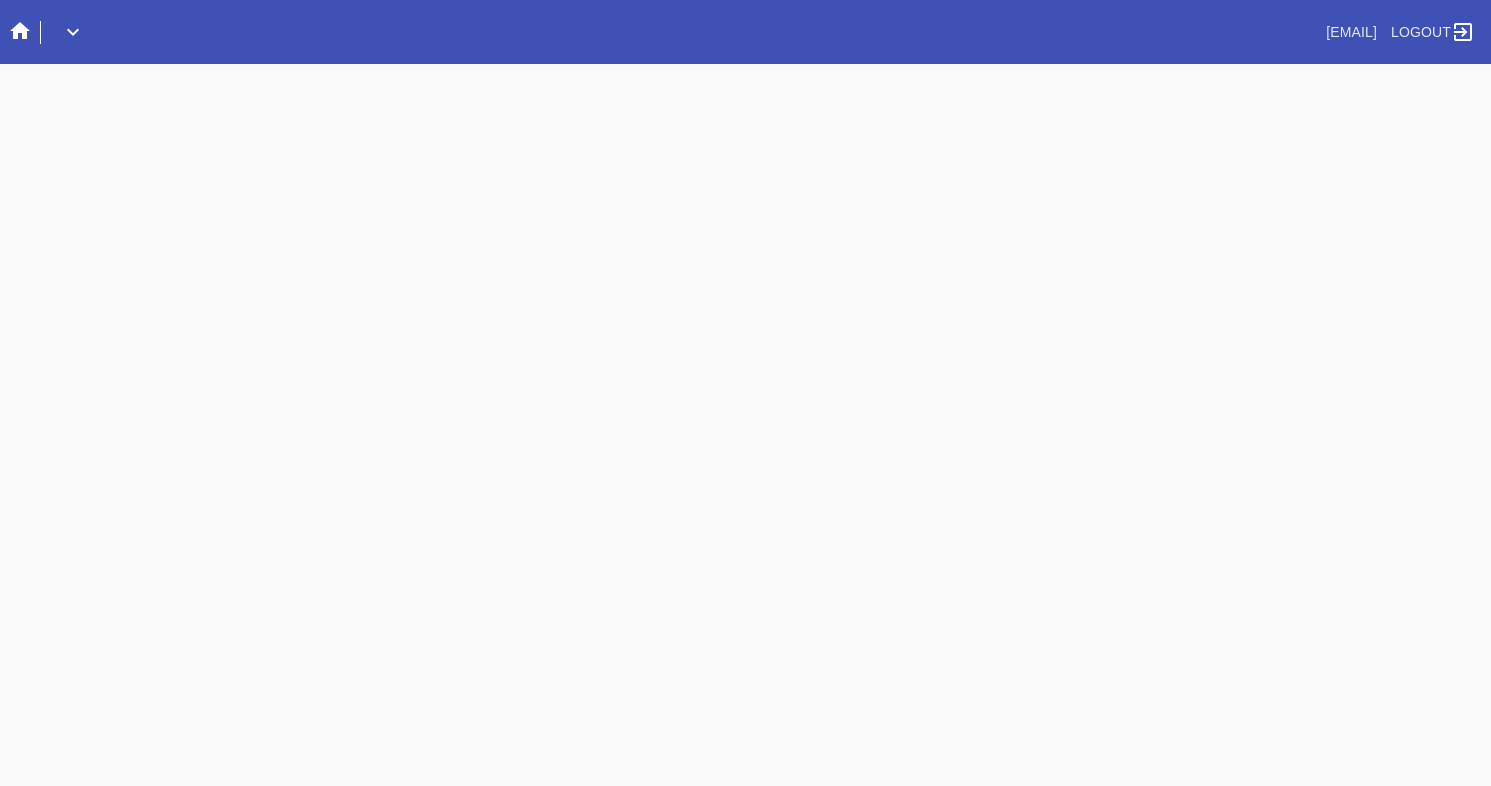 scroll, scrollTop: 0, scrollLeft: 0, axis: both 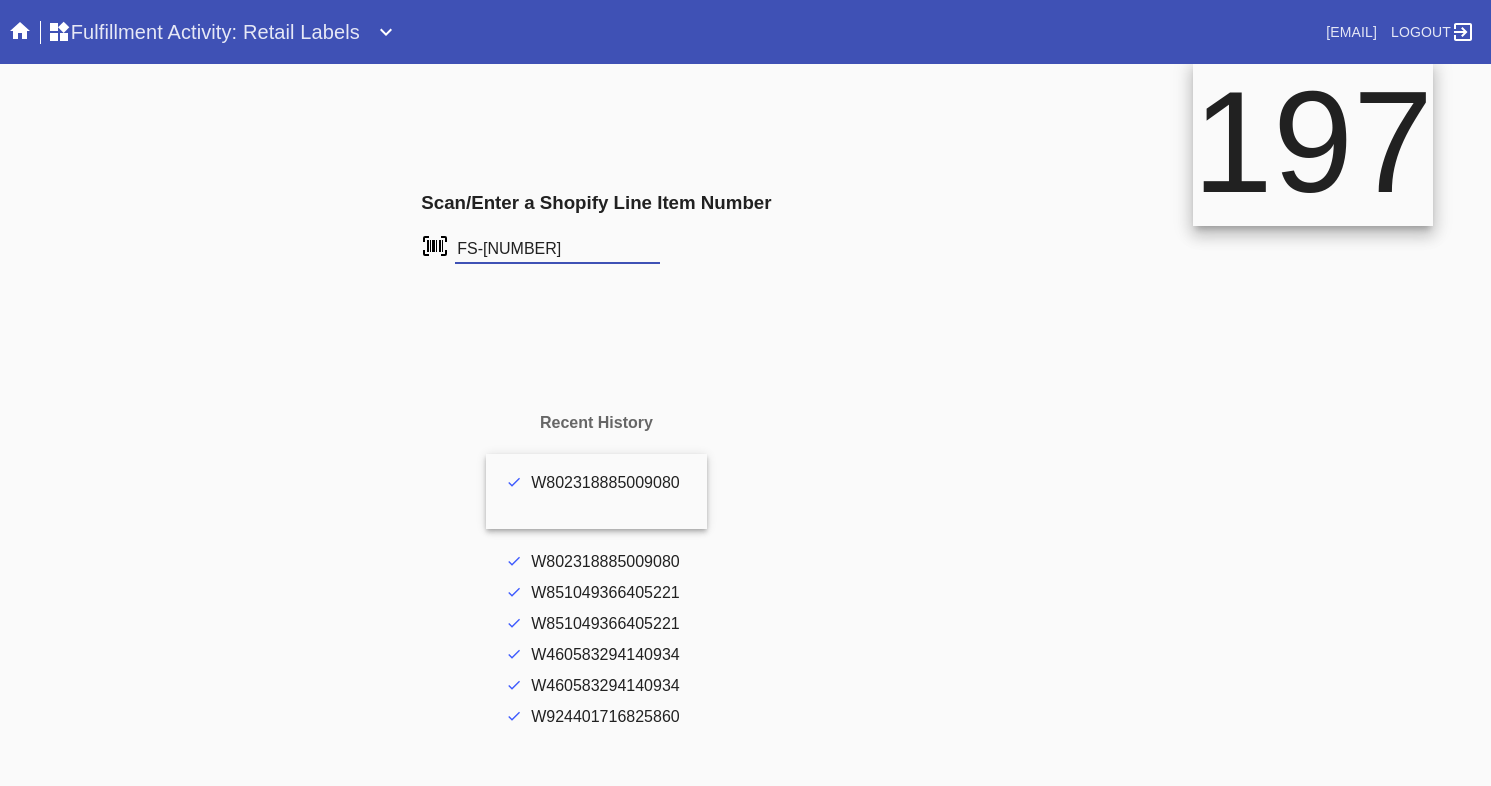 type on "FS-[NUMBER]" 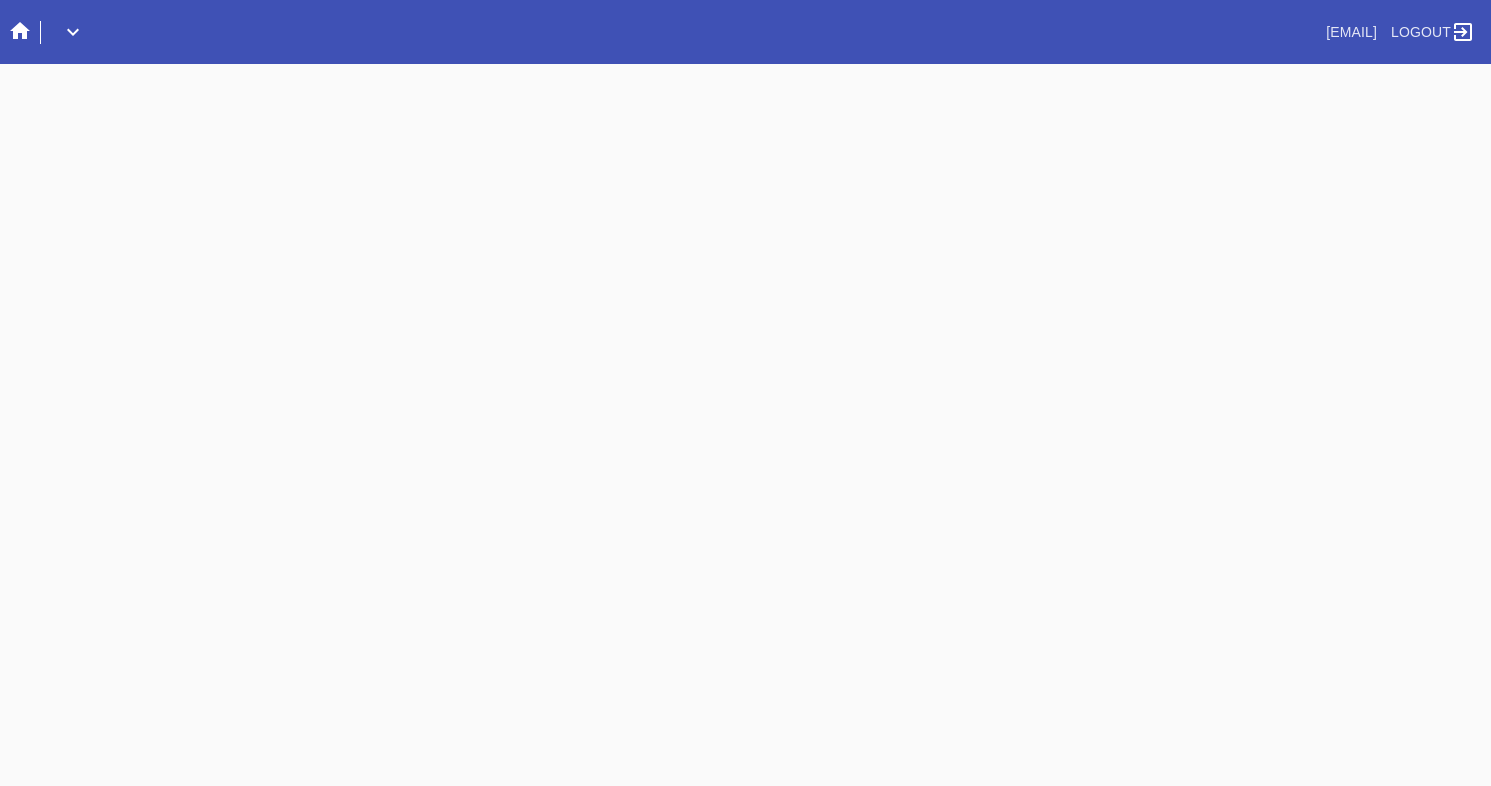 scroll, scrollTop: 0, scrollLeft: 0, axis: both 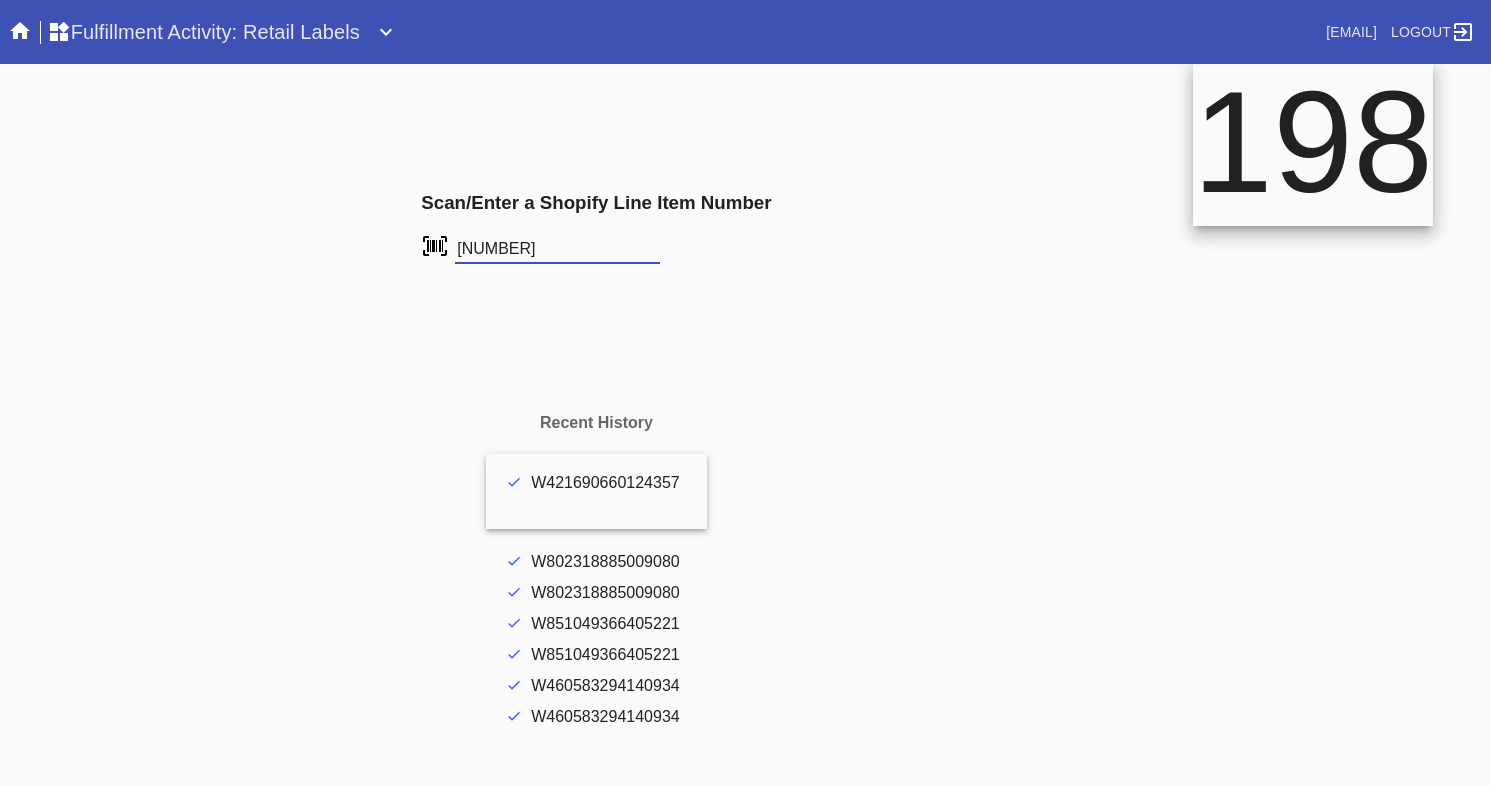 type on "[NUMBER]" 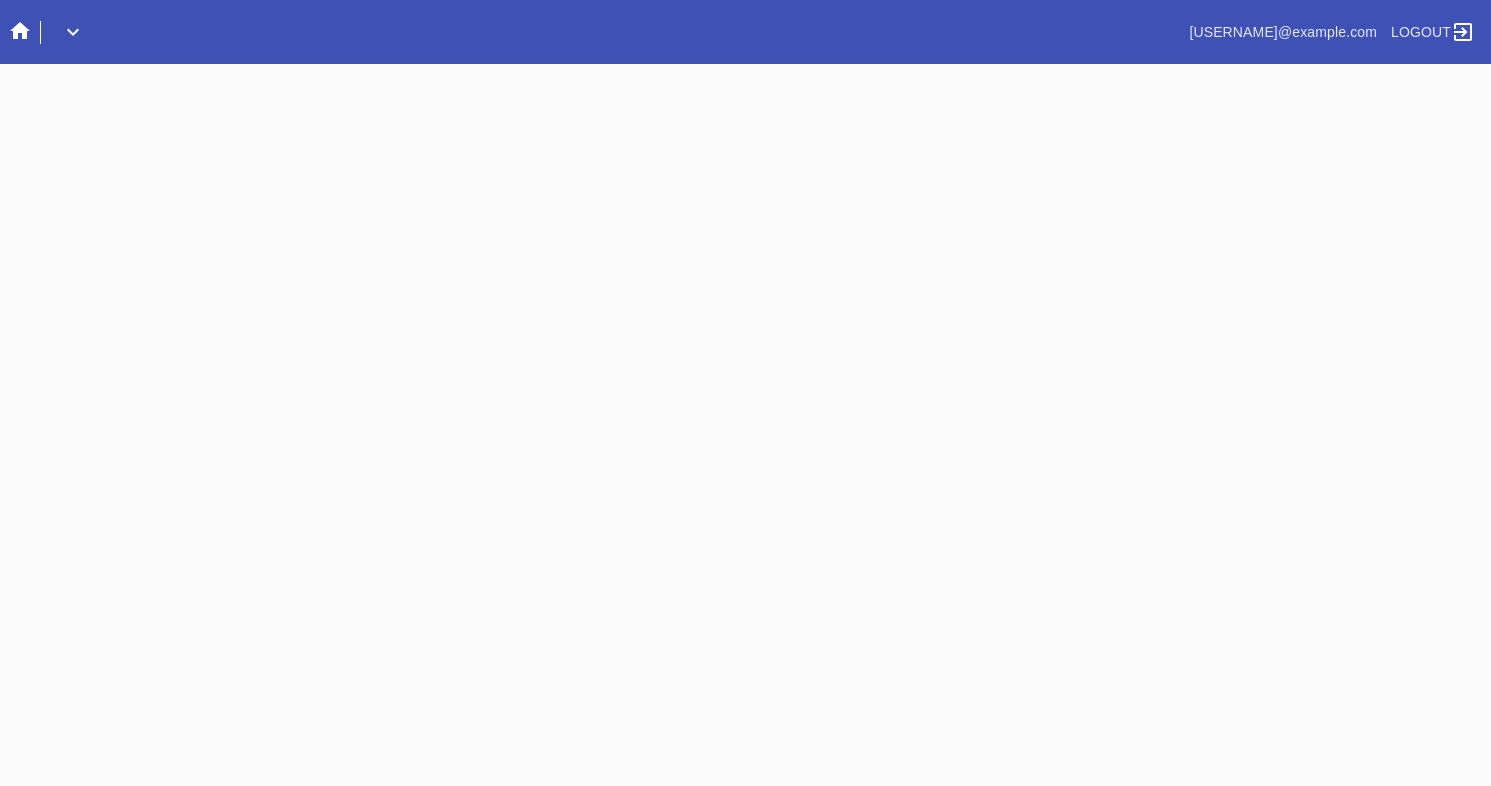 scroll, scrollTop: 0, scrollLeft: 0, axis: both 